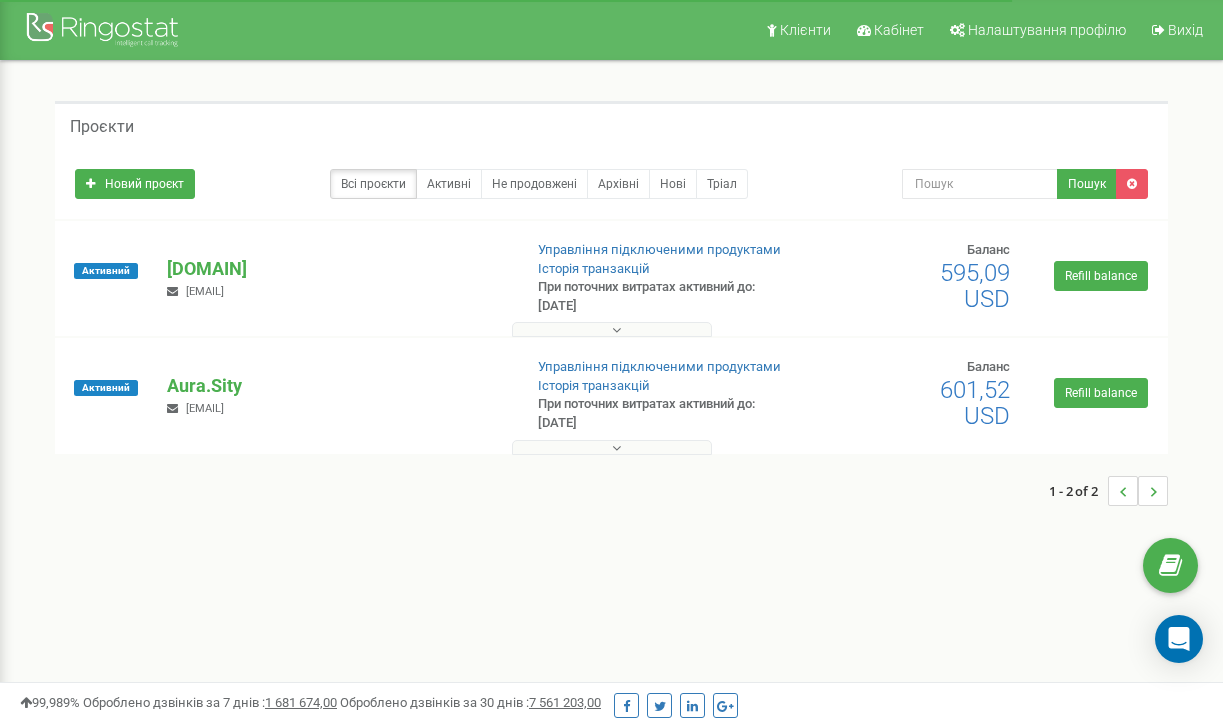 scroll, scrollTop: 0, scrollLeft: 0, axis: both 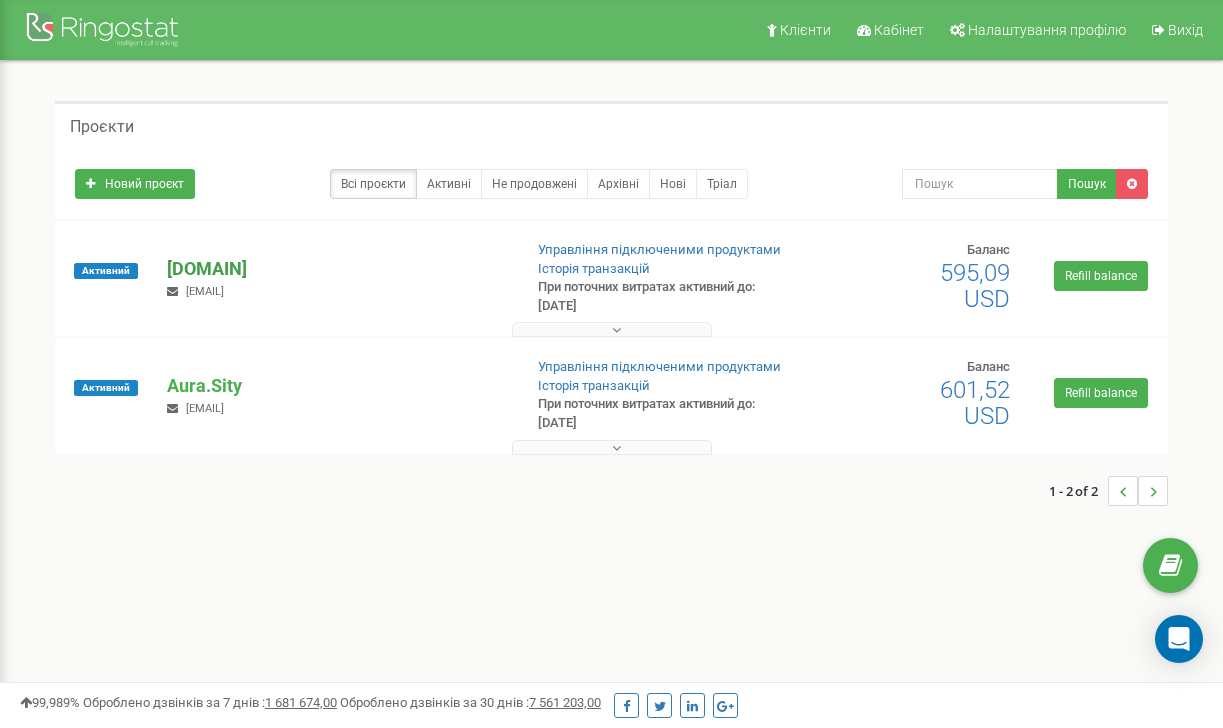 click on "[DOMAIN]" at bounding box center (336, 269) 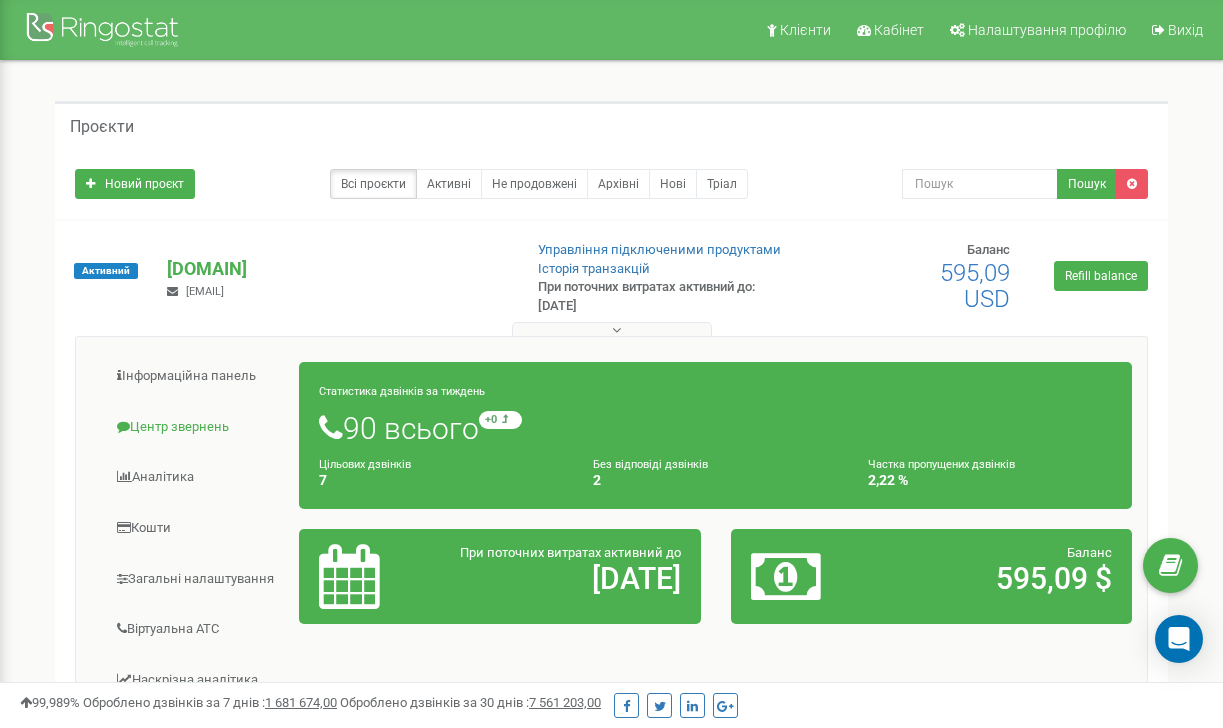 click on "Центр звернень" at bounding box center [195, 427] 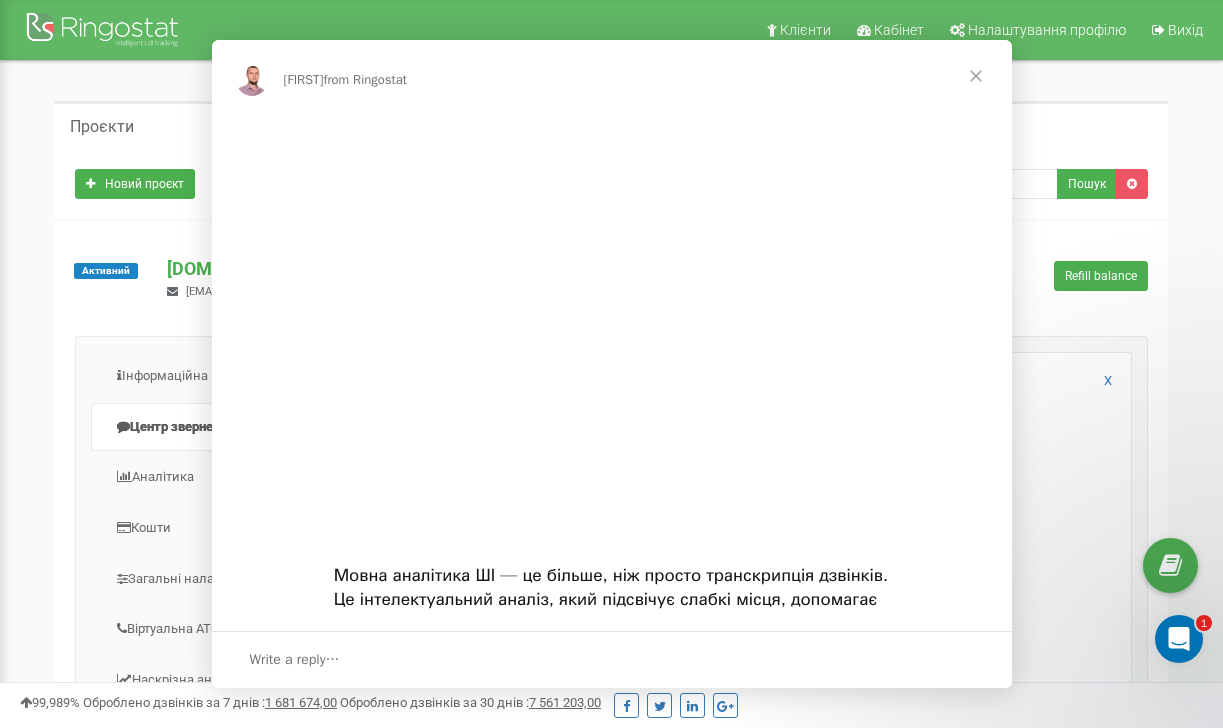 scroll, scrollTop: 0, scrollLeft: 0, axis: both 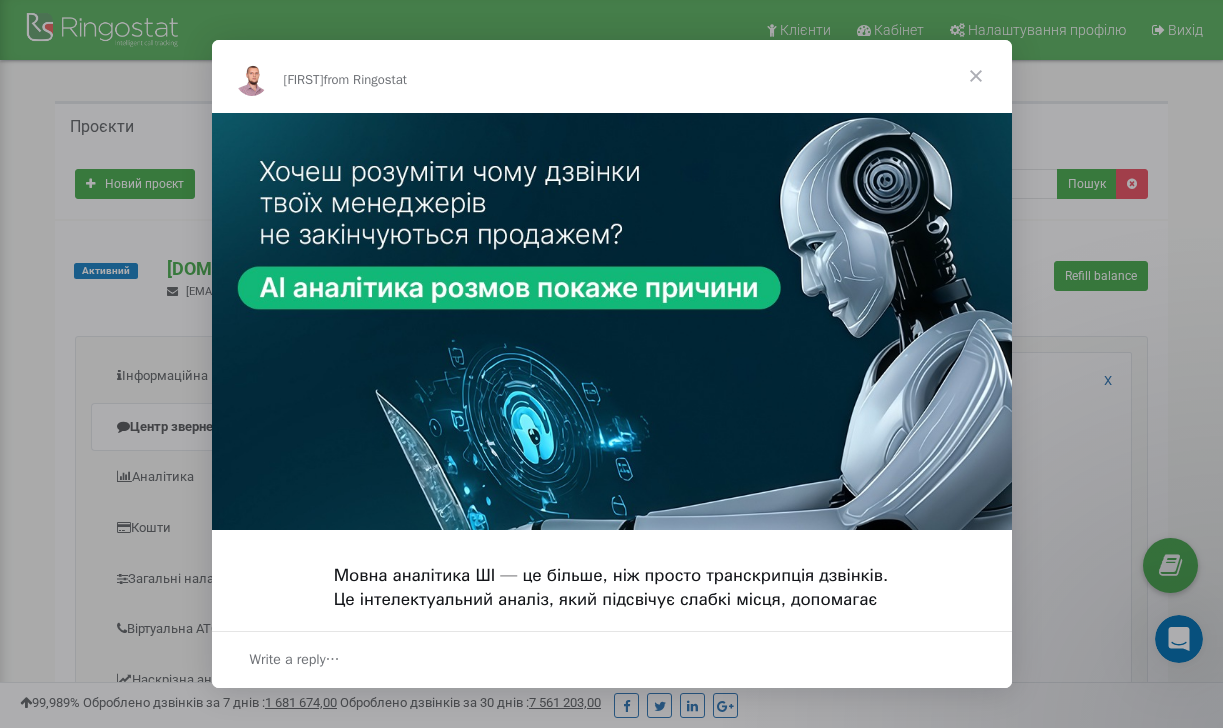 click at bounding box center [976, 76] 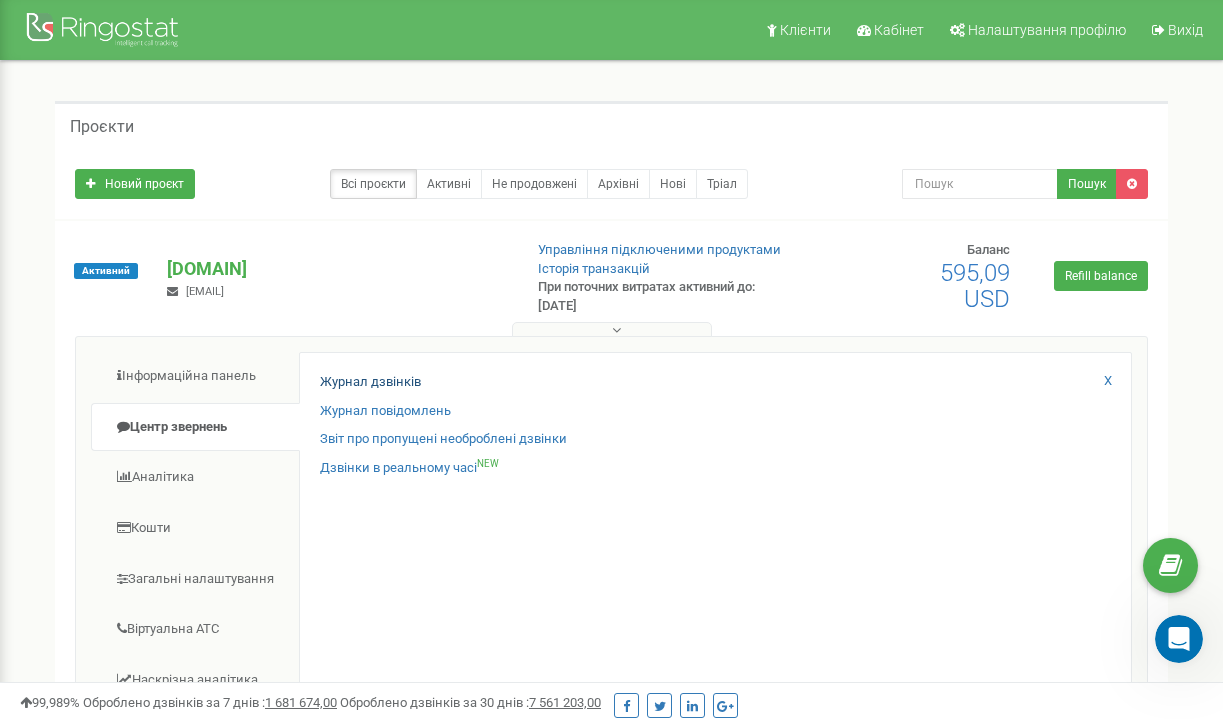 click on "Журнал дзвінків" at bounding box center (370, 382) 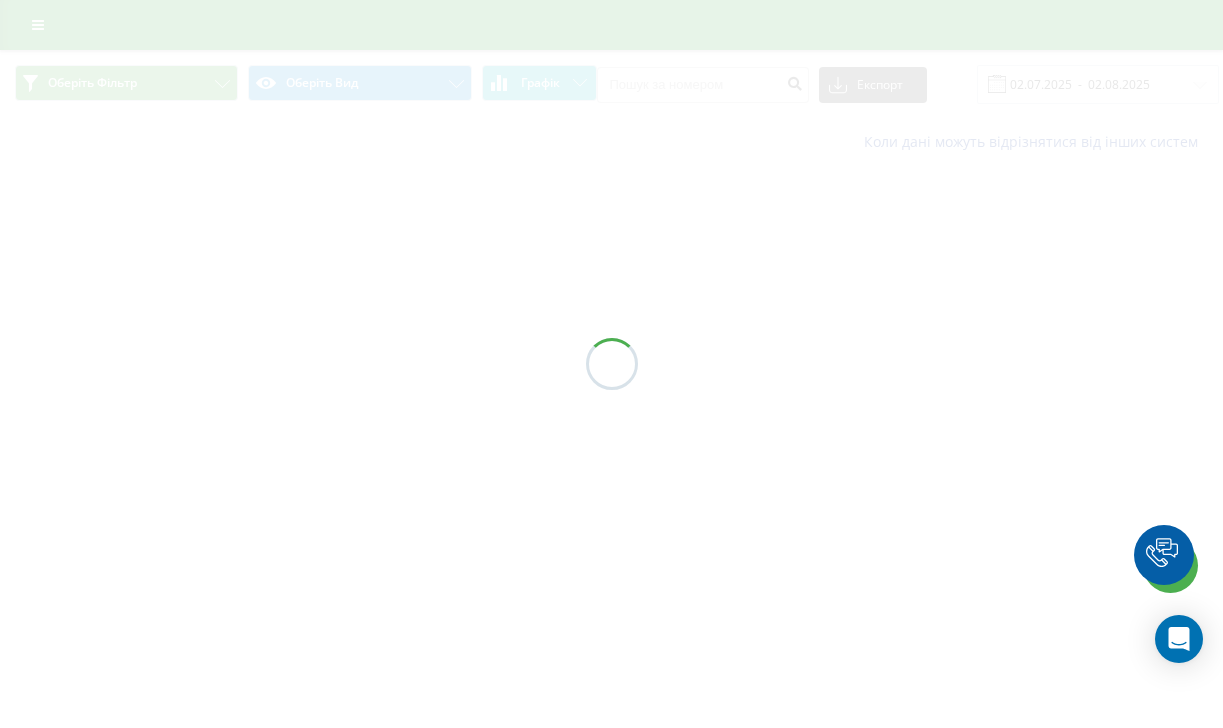 scroll, scrollTop: 0, scrollLeft: 0, axis: both 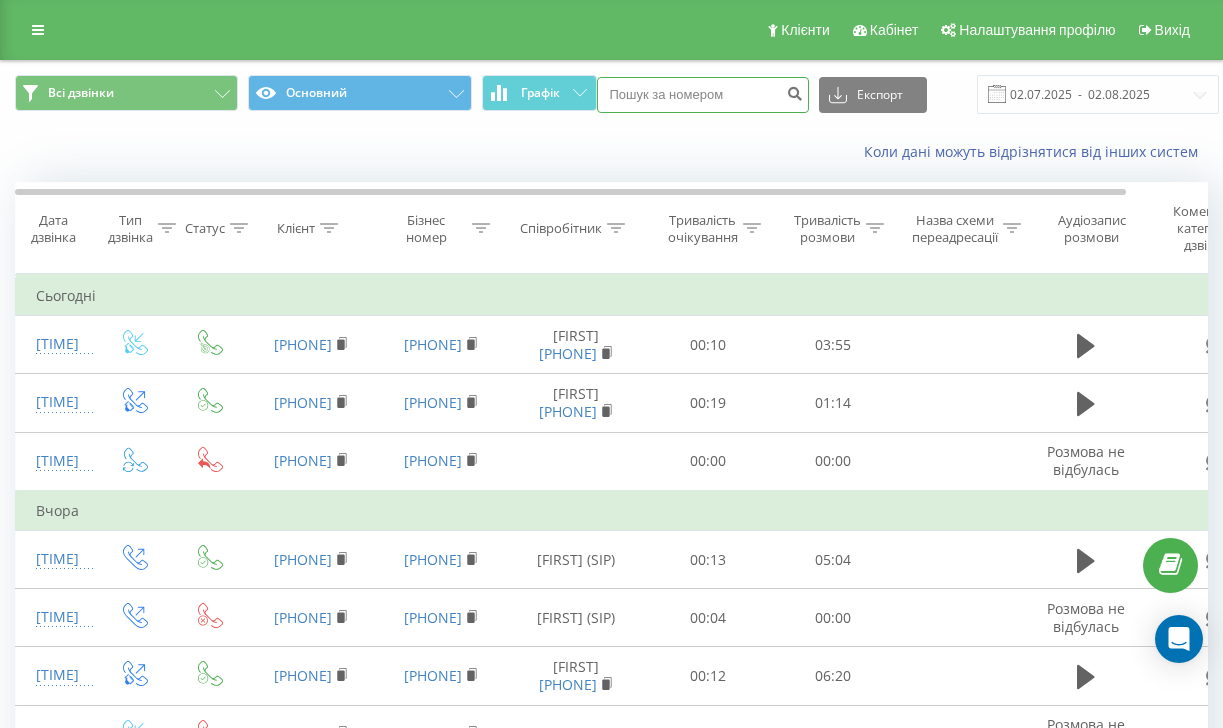 click at bounding box center (703, 95) 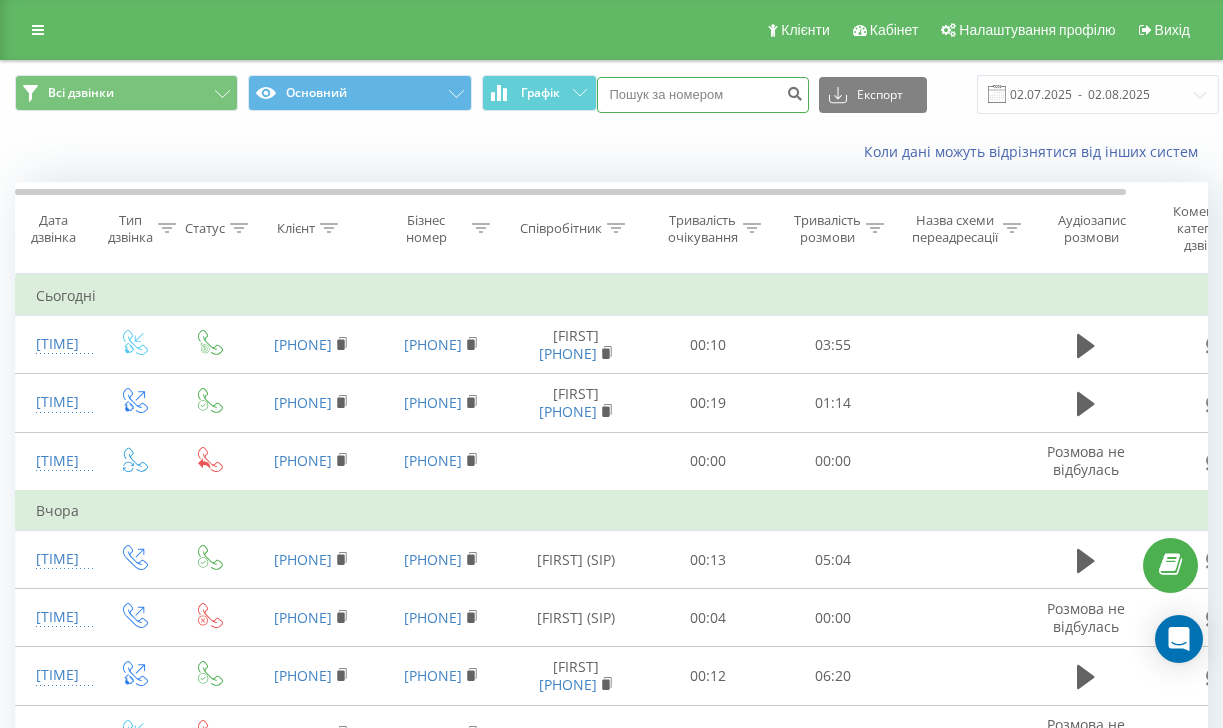 type on "380503103116" 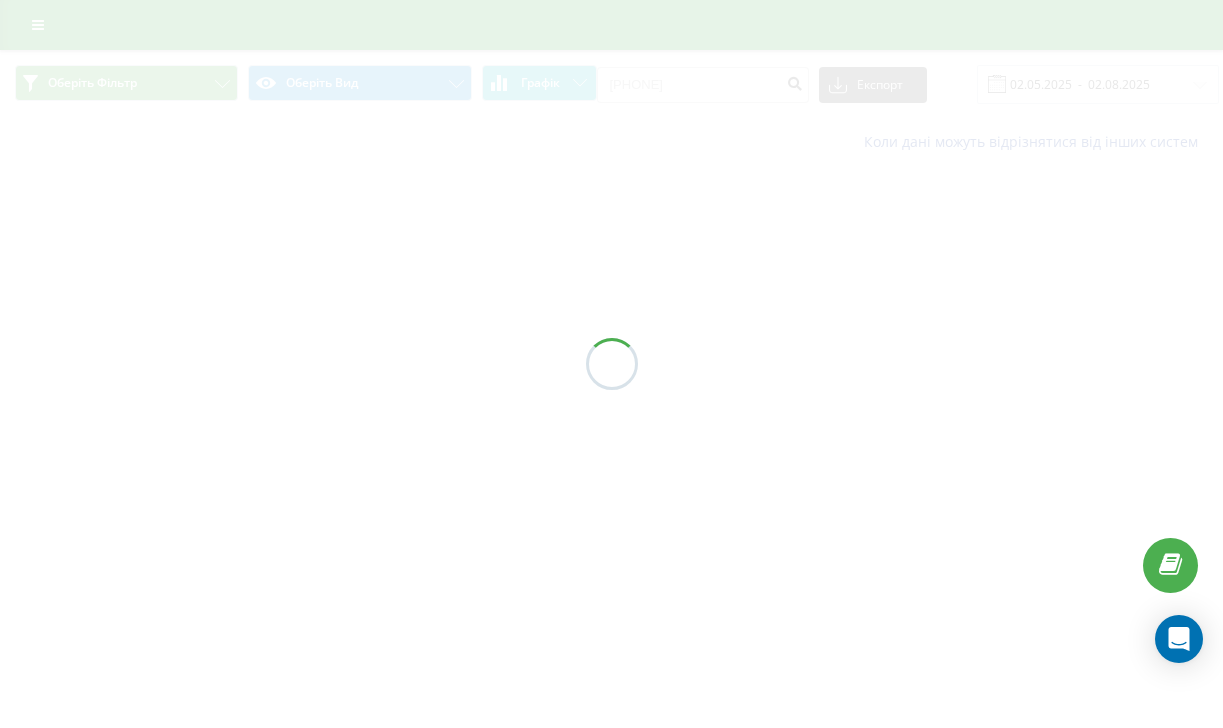 scroll, scrollTop: 0, scrollLeft: 0, axis: both 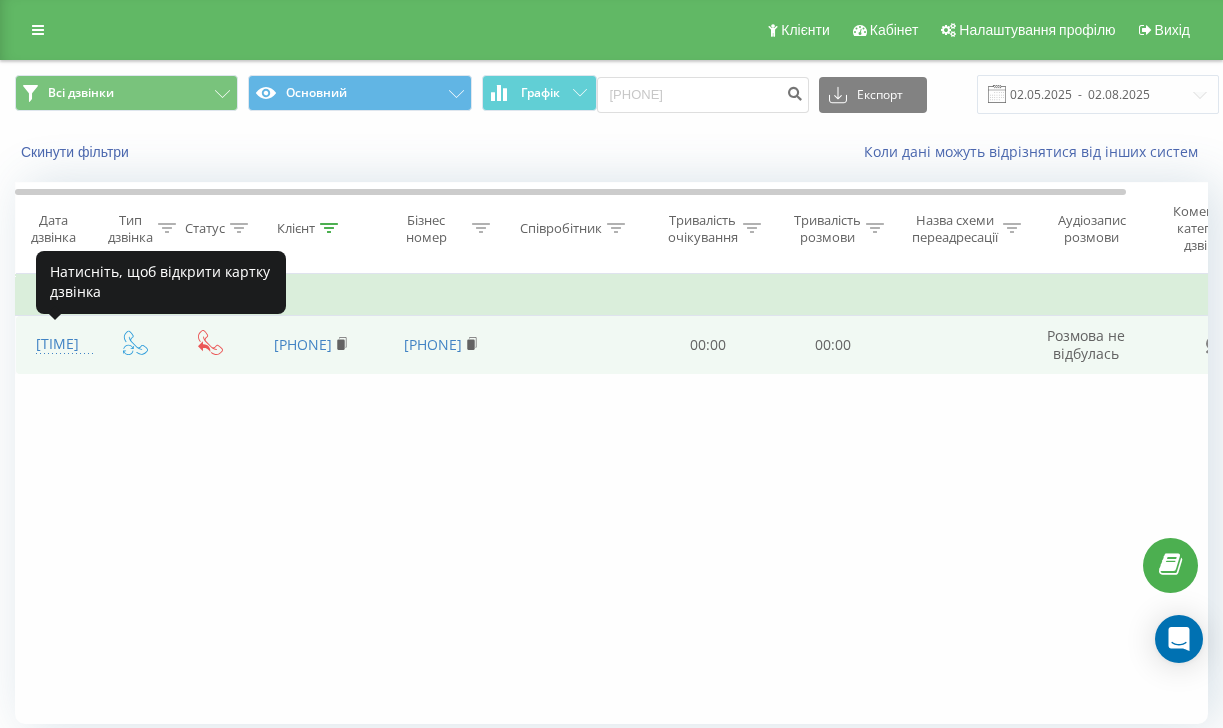 click on "09:30:09" at bounding box center (56, 344) 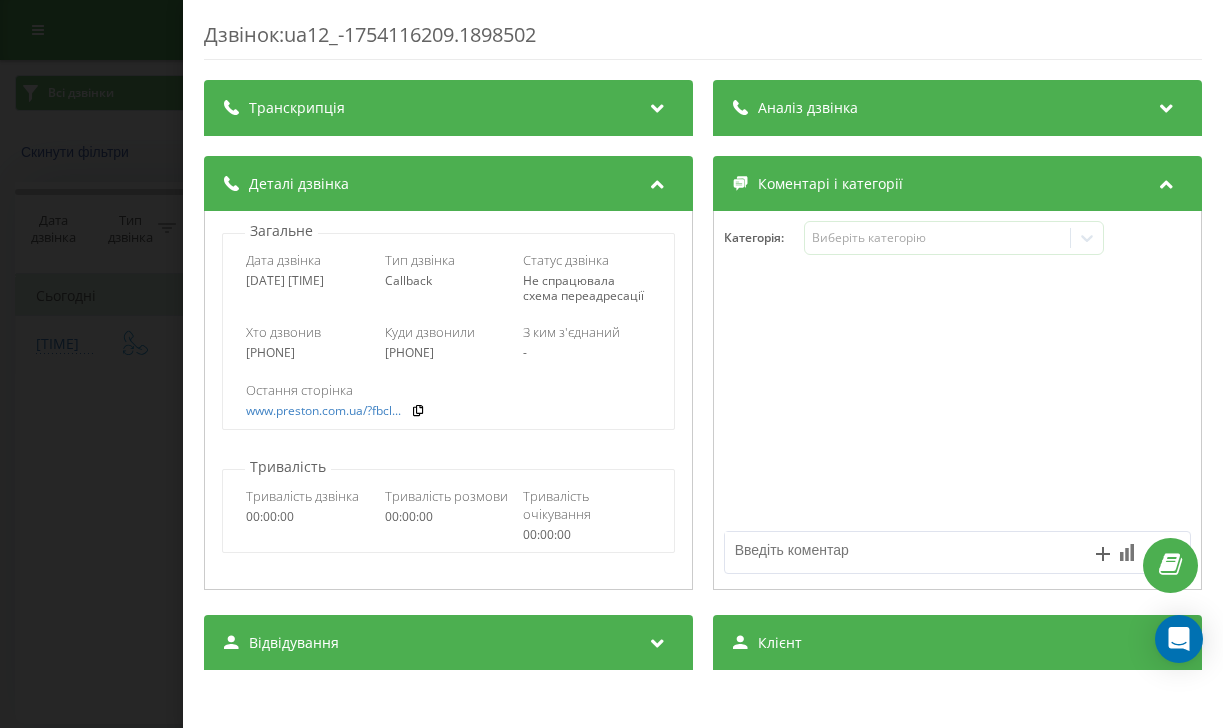click on "Дзвінок :  ua12_-1754116209.1898502 Транскрипція Для AI-аналізу майбутніх дзвінків  налаштуйте та активуйте профіль на сторінці . Якщо профіль вже є і дзвінок відповідає його умовам, оновіть сторінку через 10 хвилин - AI аналізує поточний дзвінок. Аналіз дзвінка Для AI-аналізу майбутніх дзвінків  налаштуйте та активуйте профіль на сторінці . Якщо профіль вже є і дзвінок відповідає його умовам, оновіть сторінку через 10 хвилин - AI аналізує поточний дзвінок. Деталі дзвінка Загальне Дата дзвінка 2025-08-02 09:30:09 Тип дзвінка Callback Статус дзвінка Не спрацювала схема переадресації - :" at bounding box center [611, 364] 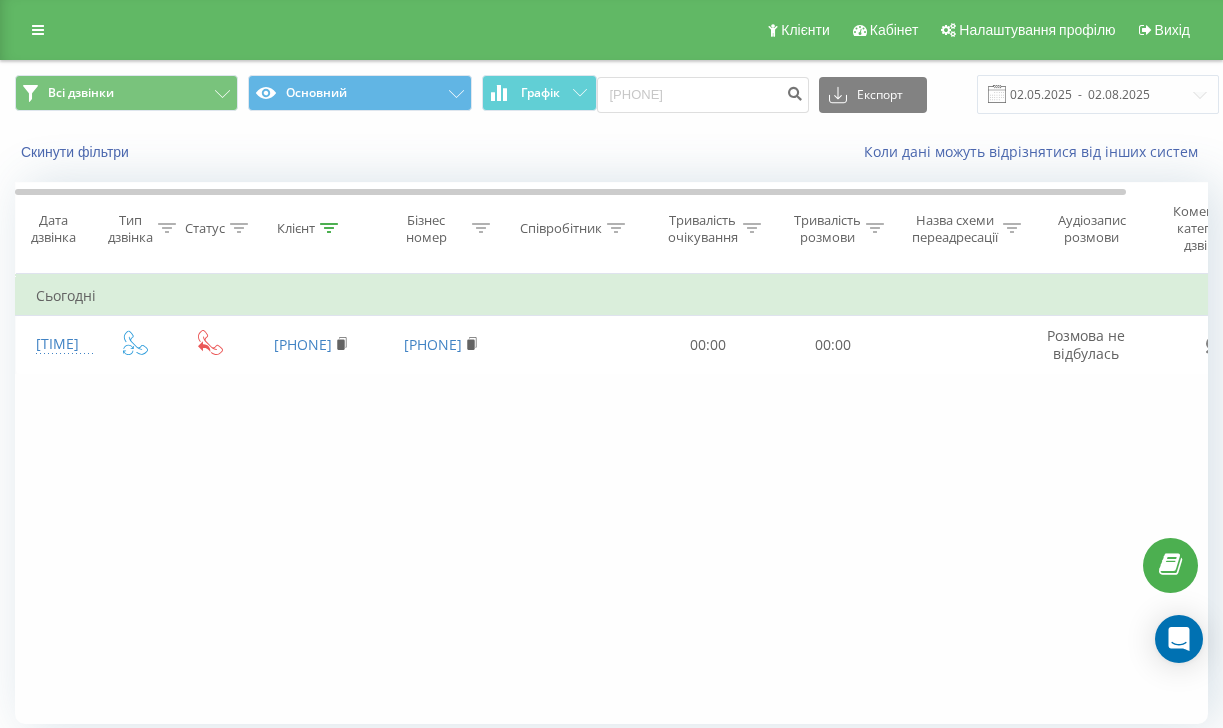 scroll, scrollTop: 0, scrollLeft: 0, axis: both 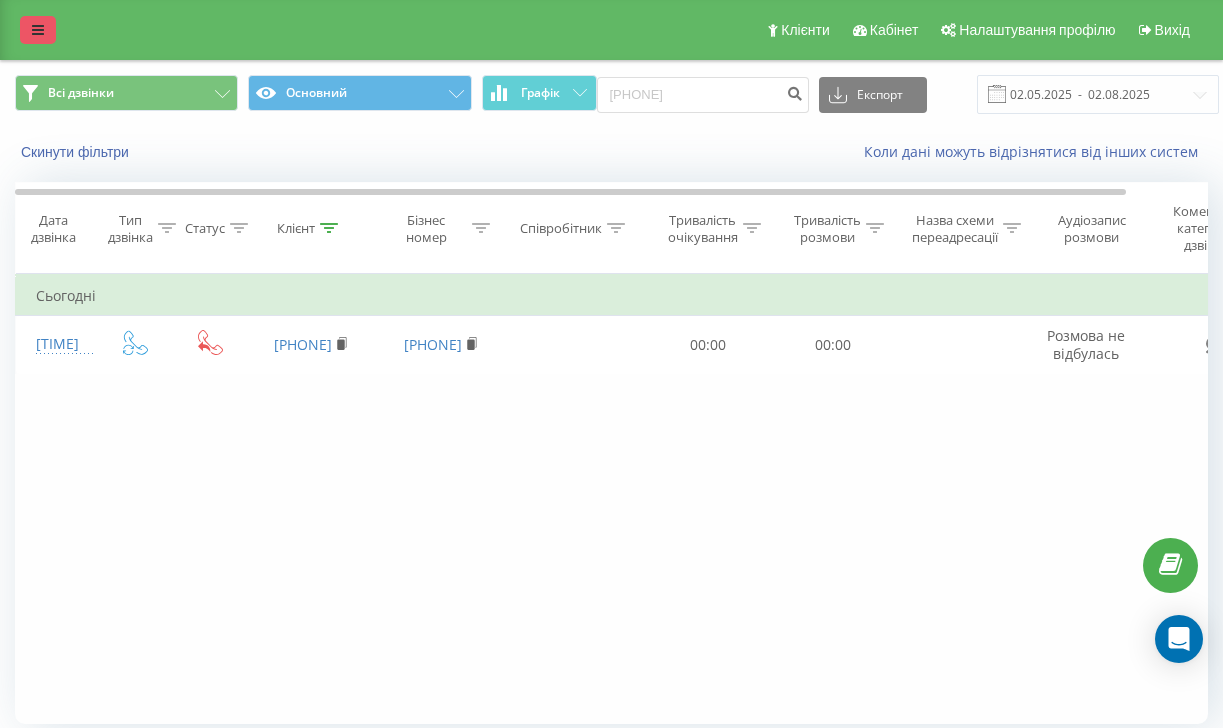 click at bounding box center (38, 30) 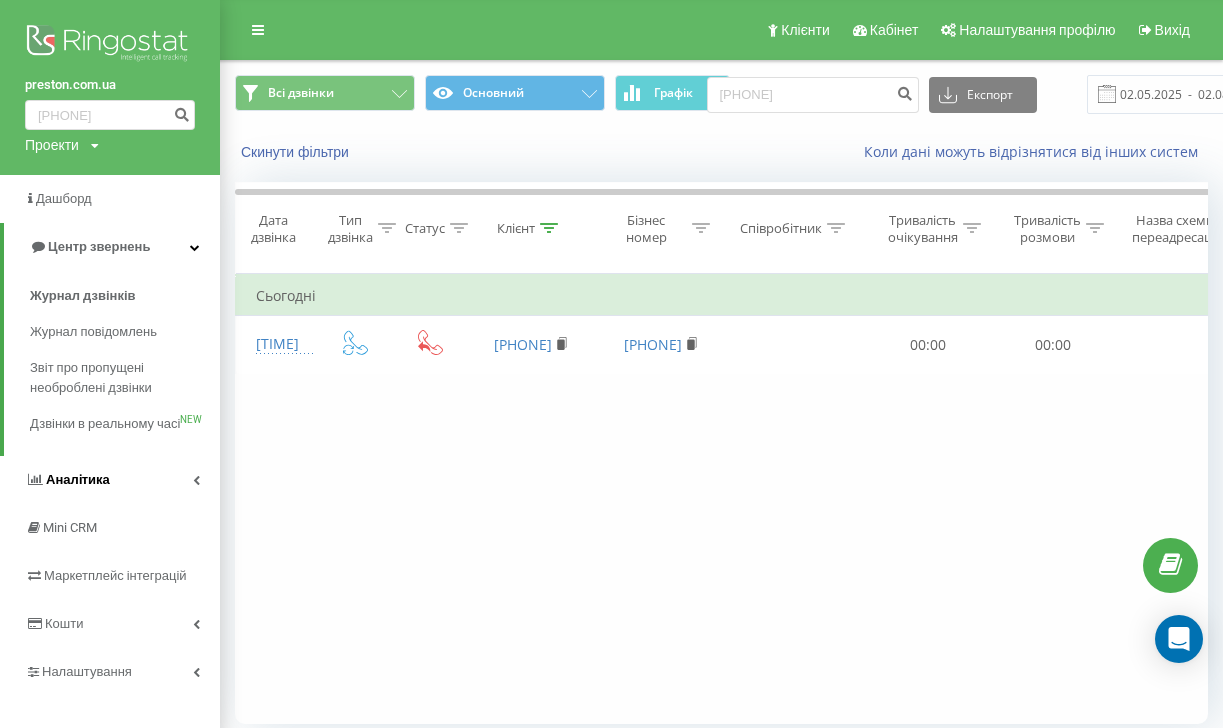 click on "Аналiтика" at bounding box center [110, 480] 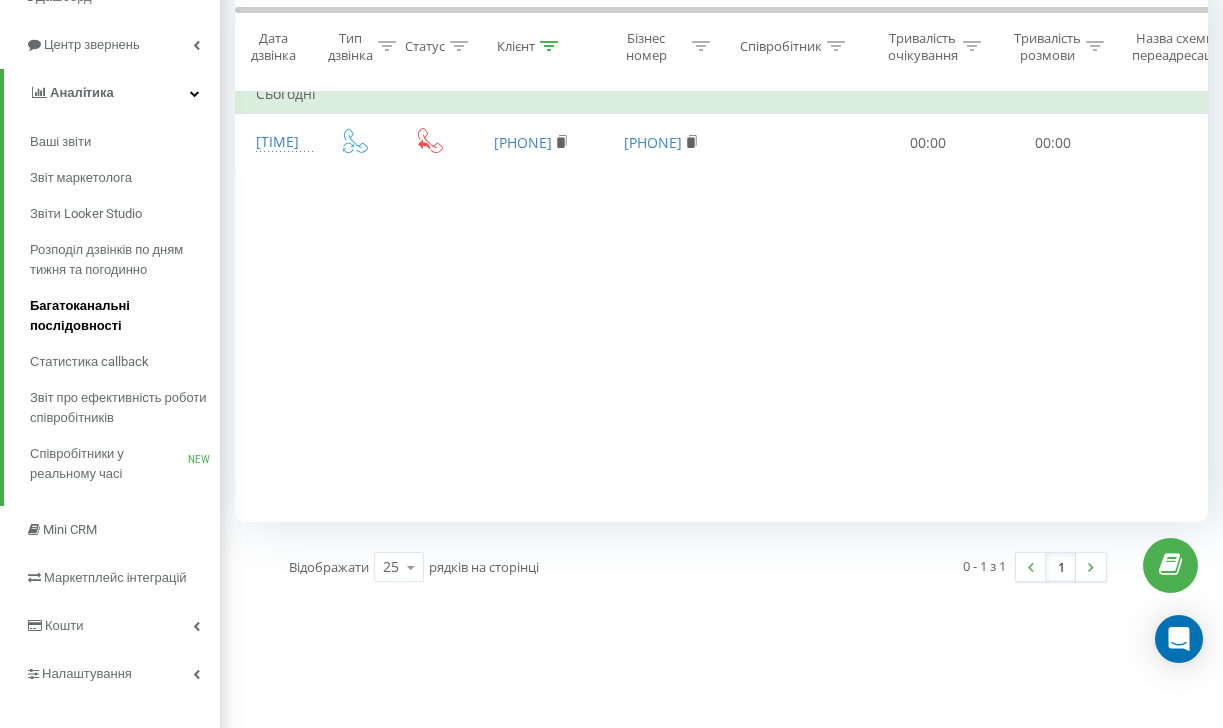 scroll, scrollTop: 201, scrollLeft: 0, axis: vertical 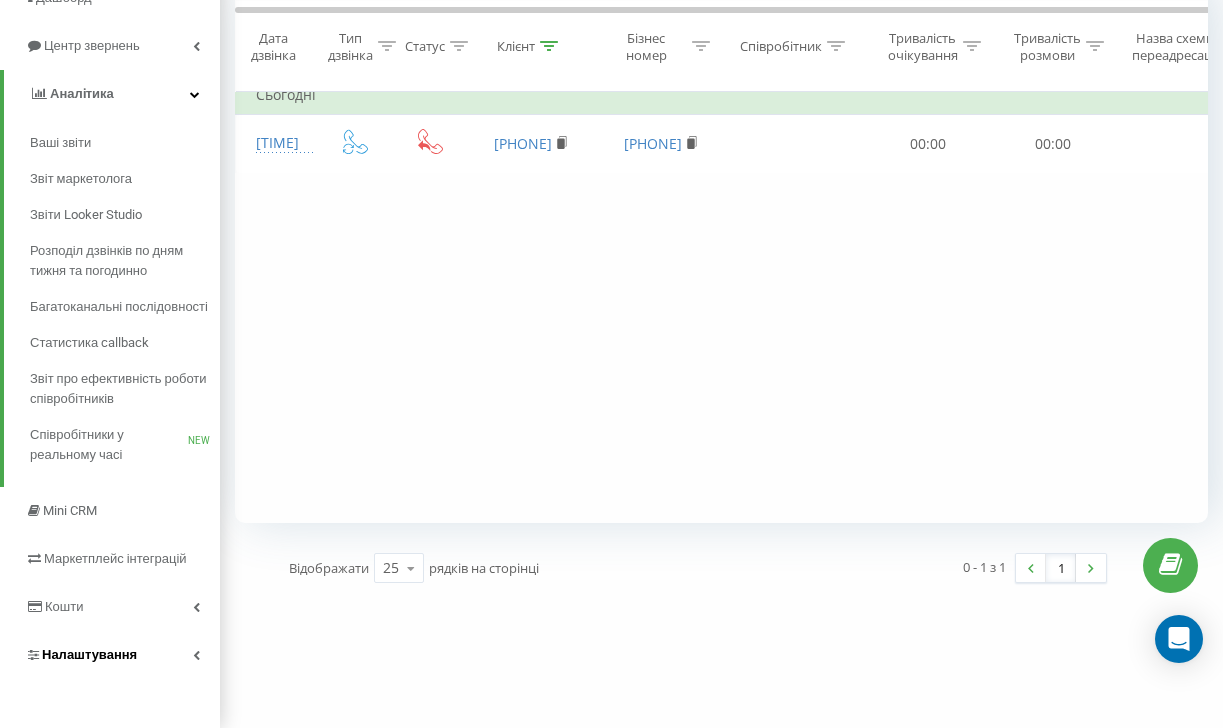 click on "Налаштування" at bounding box center (110, 655) 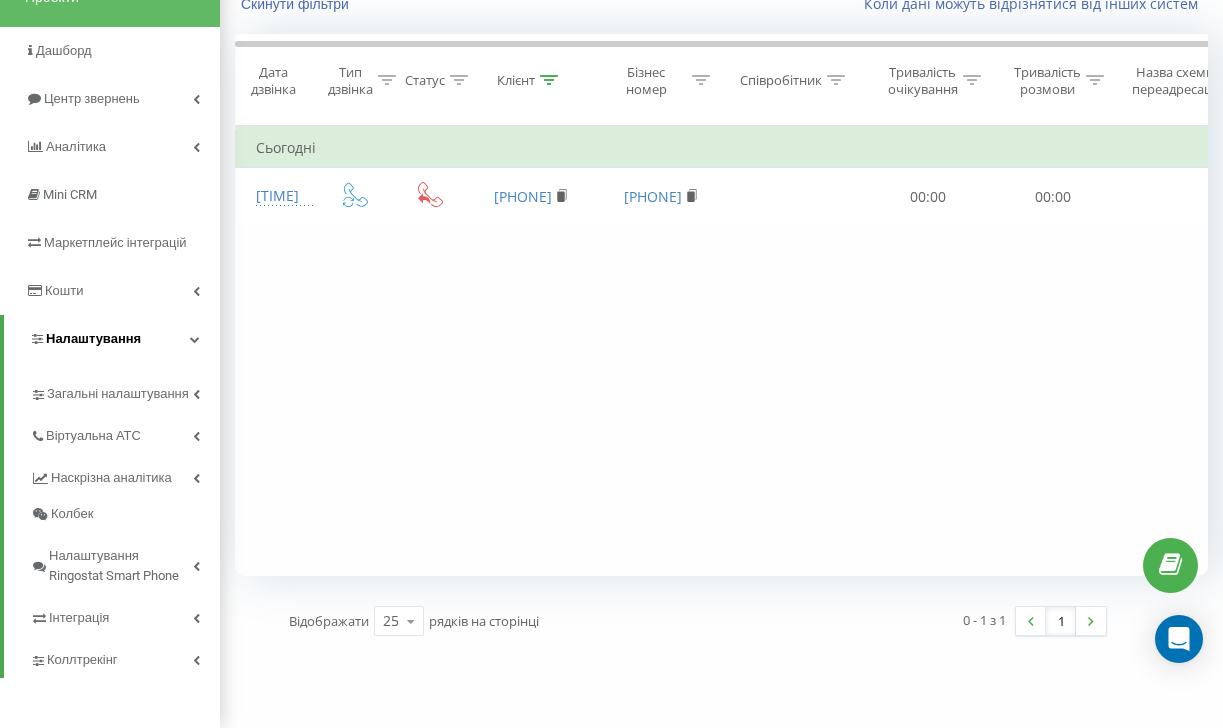scroll, scrollTop: 131, scrollLeft: 0, axis: vertical 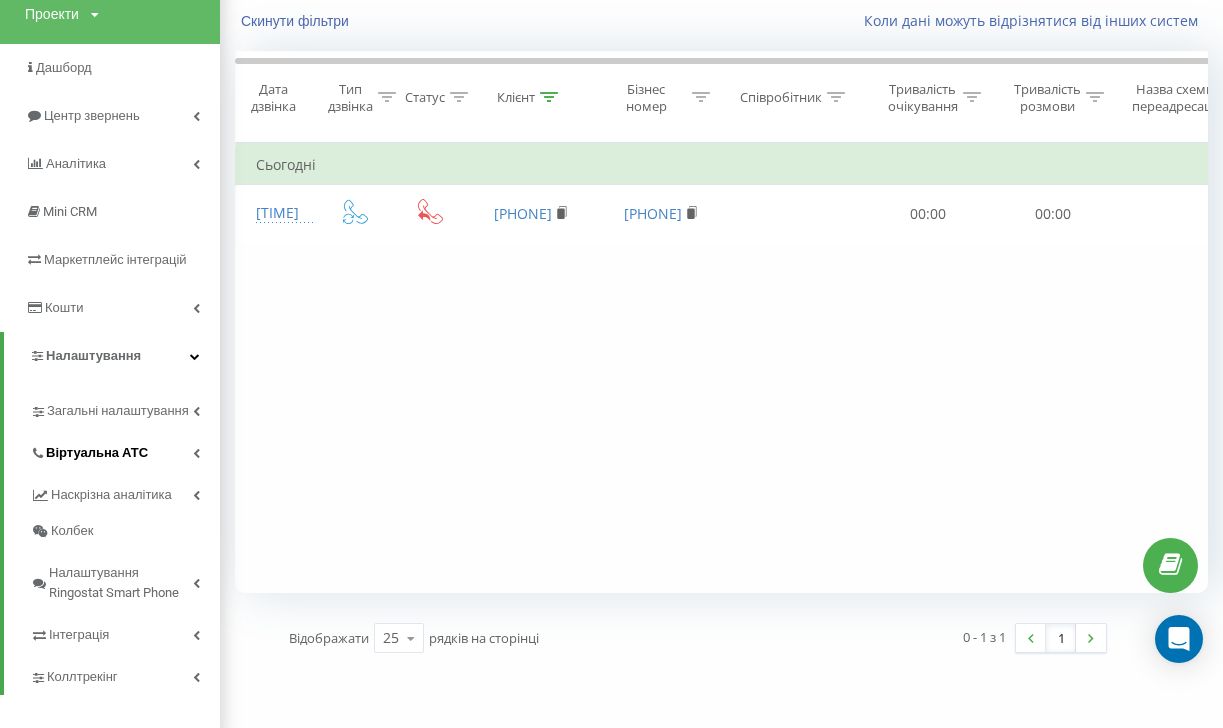 click on "Віртуальна АТС" at bounding box center (125, 450) 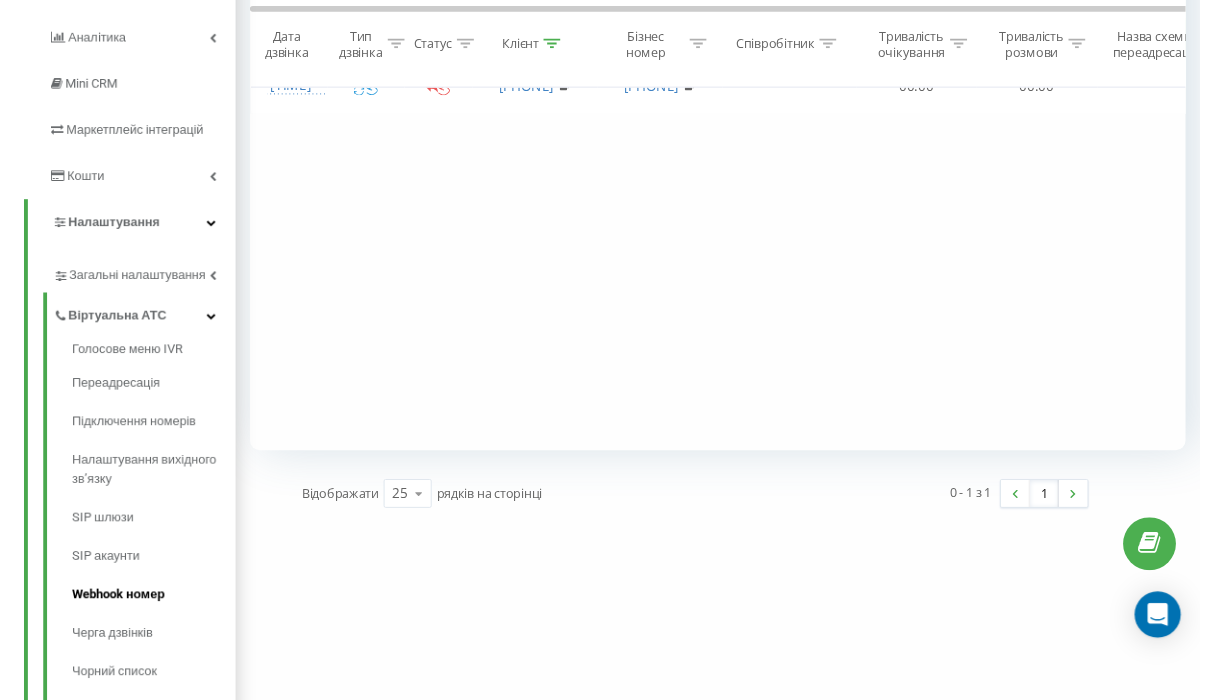 scroll, scrollTop: 180, scrollLeft: 0, axis: vertical 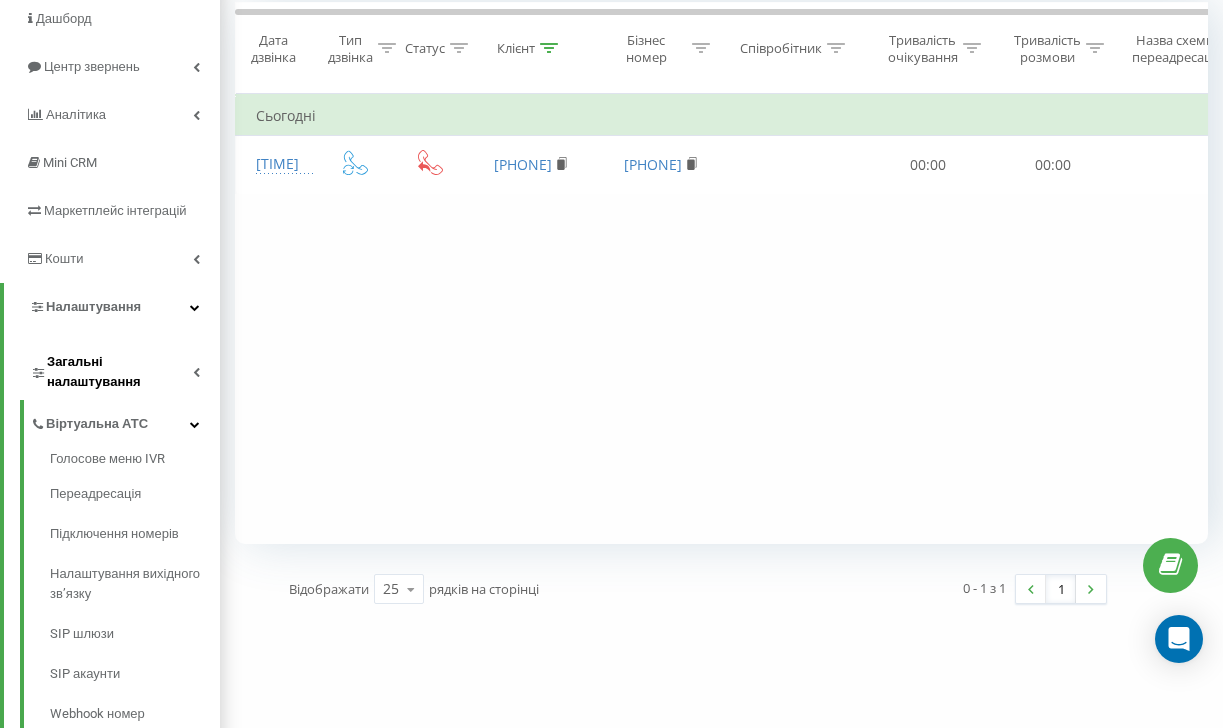 click at bounding box center [196, 372] 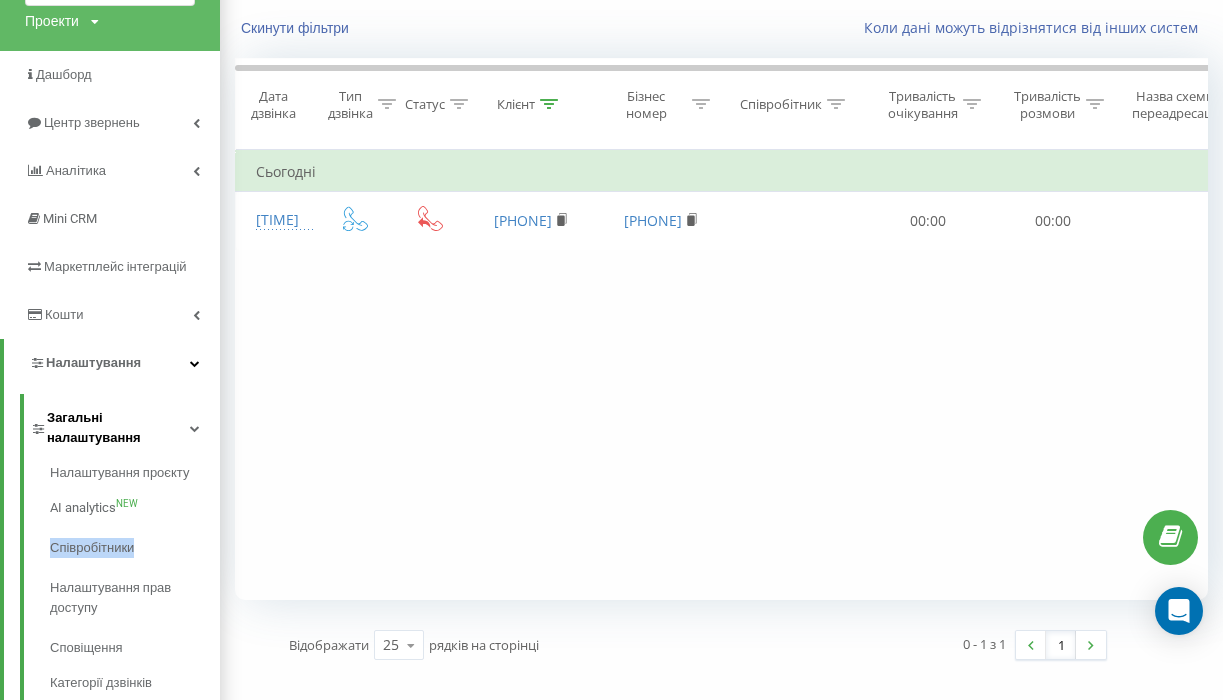 scroll, scrollTop: 120, scrollLeft: 0, axis: vertical 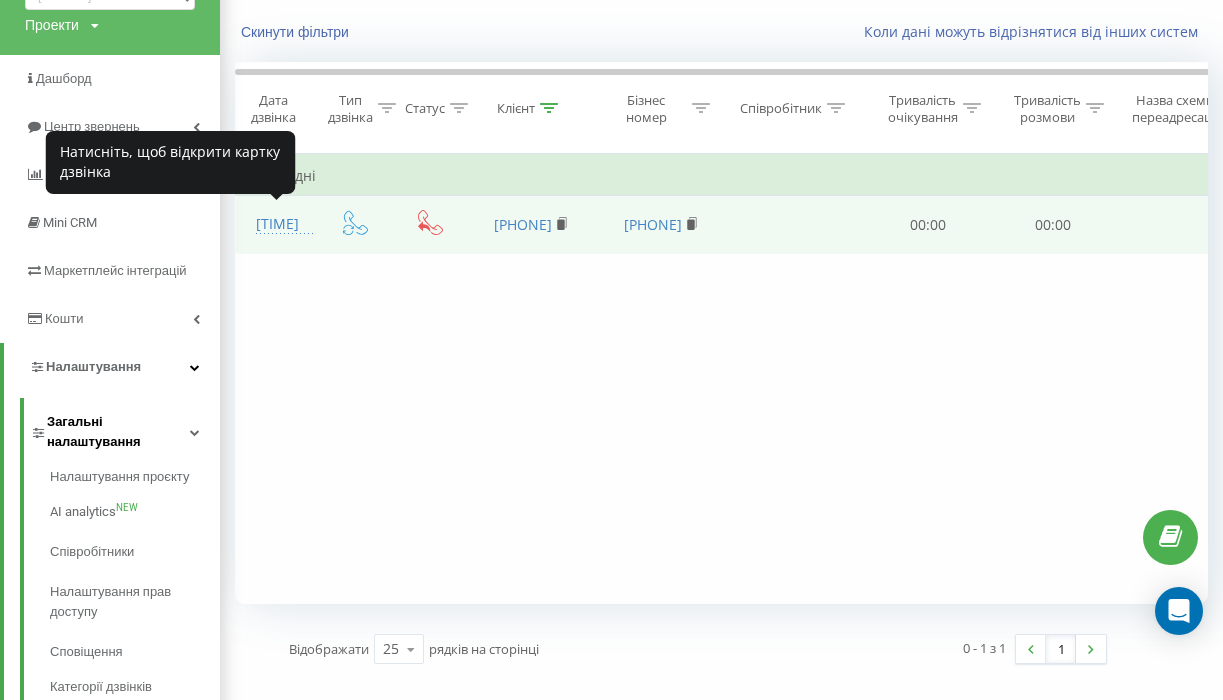 click on "[TIME]" at bounding box center [276, 224] 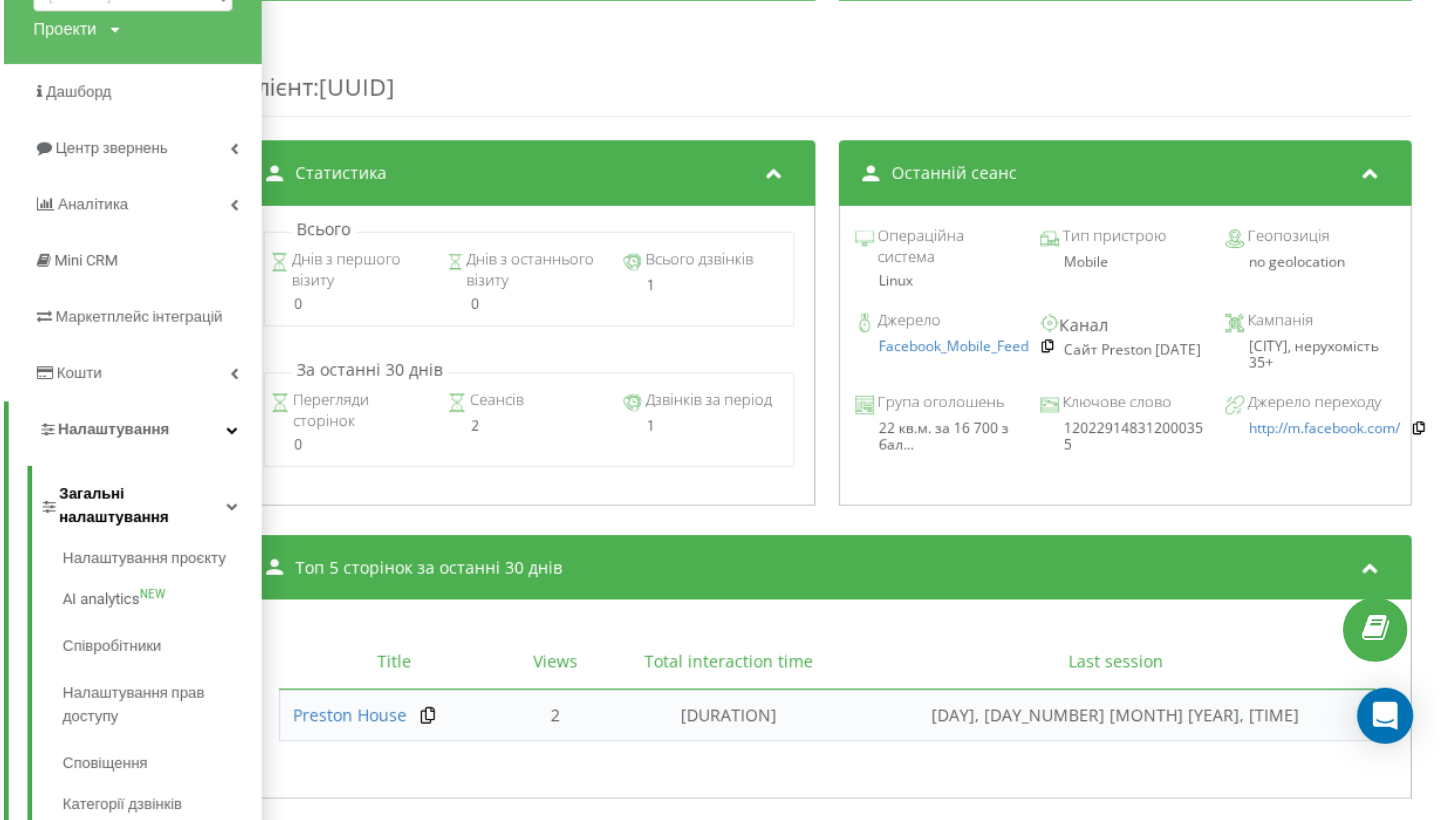 scroll, scrollTop: 780, scrollLeft: 0, axis: vertical 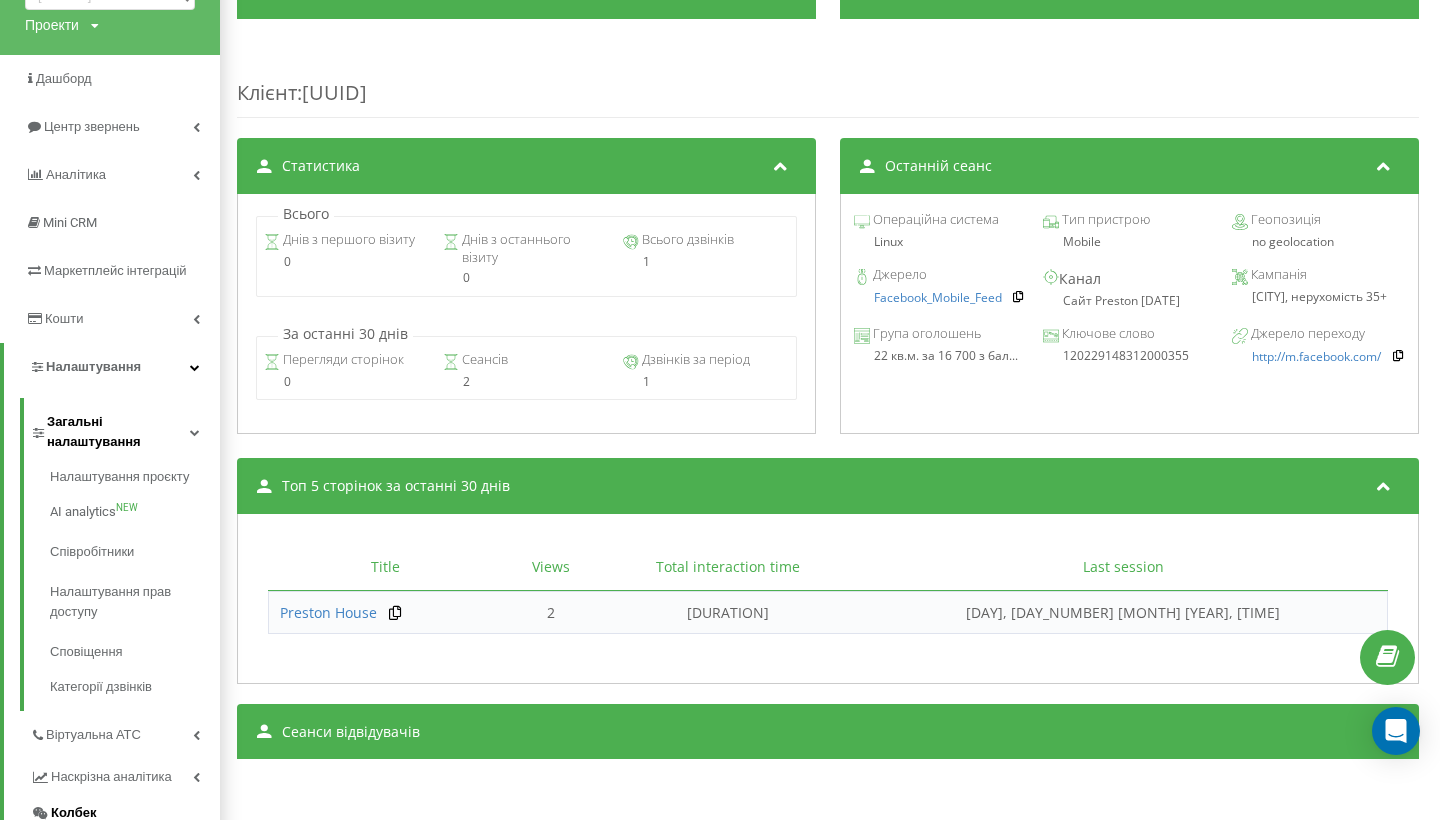 click on "Колбек" at bounding box center (125, 813) 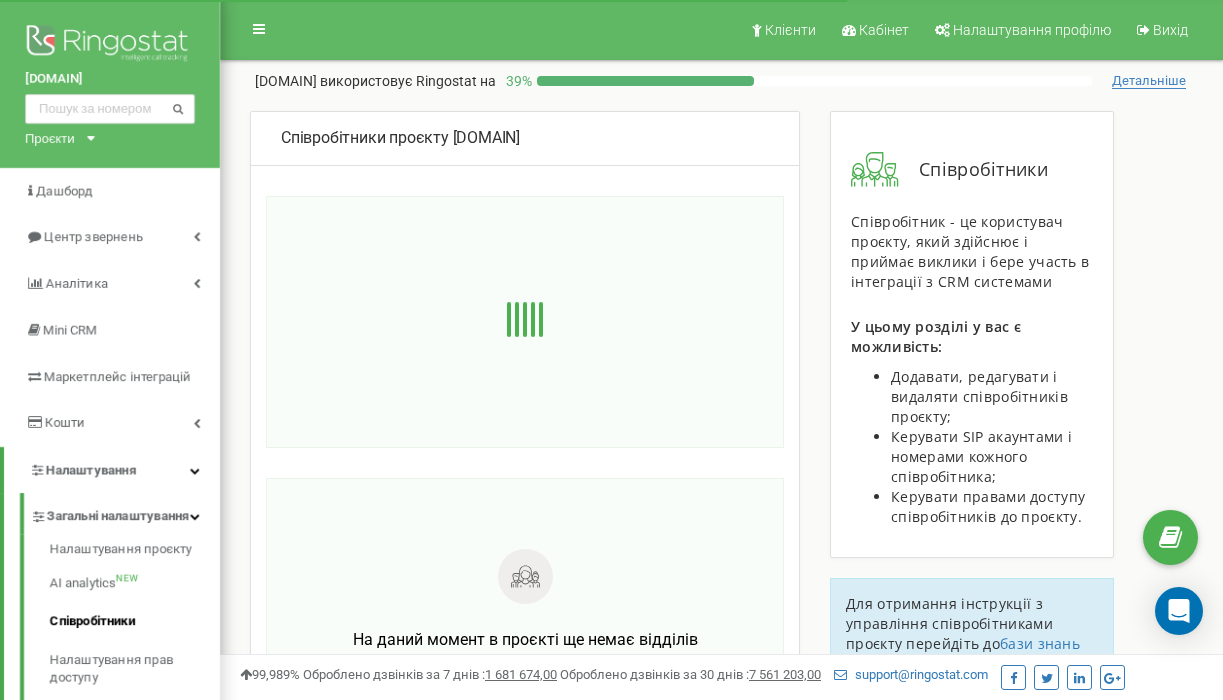 scroll, scrollTop: 0, scrollLeft: 0, axis: both 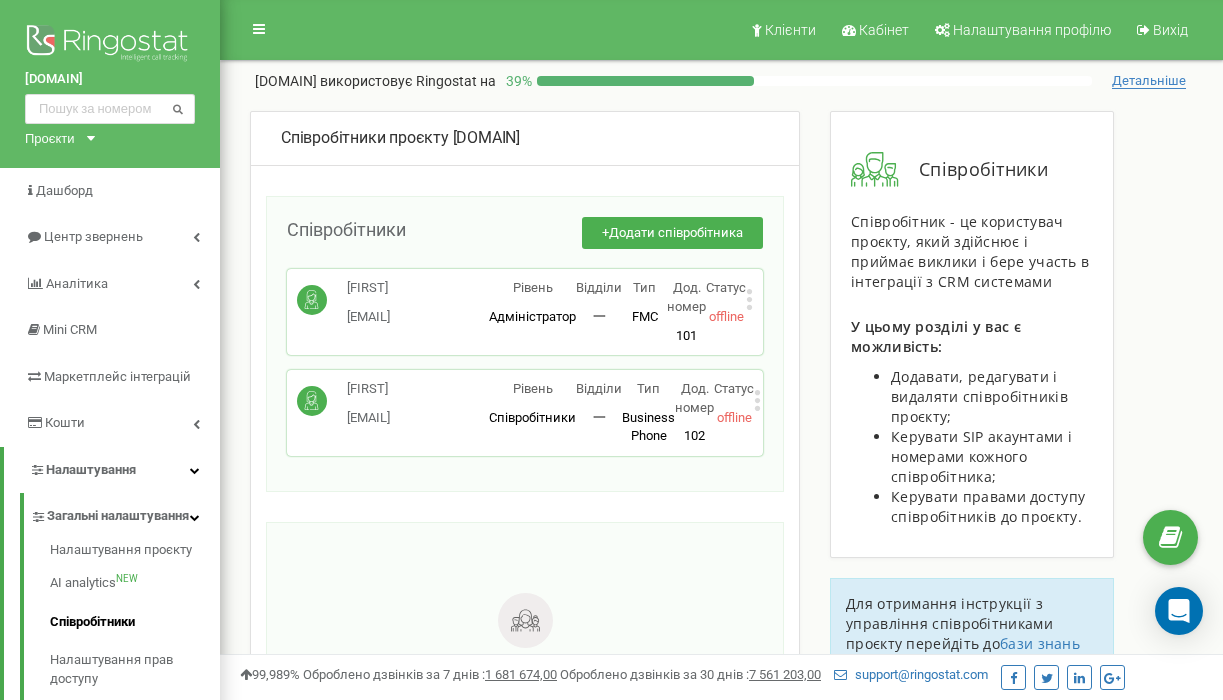 click 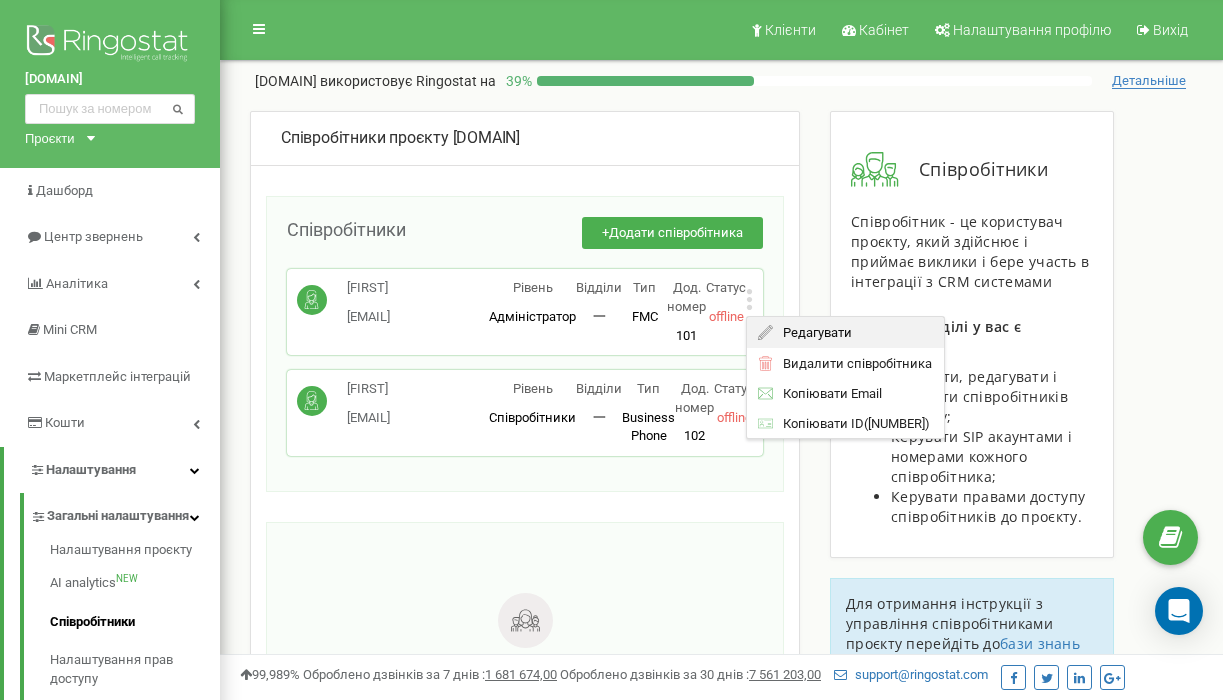 click on "Редагувати" at bounding box center [813, 332] 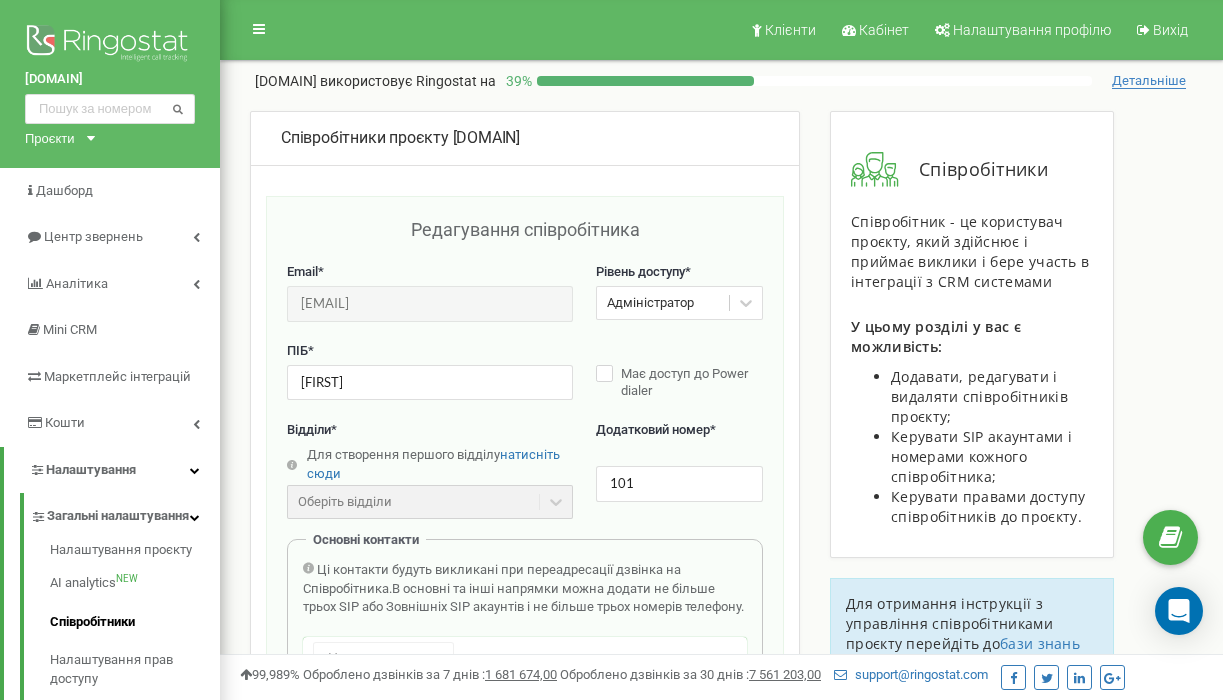 scroll, scrollTop: 0, scrollLeft: 0, axis: both 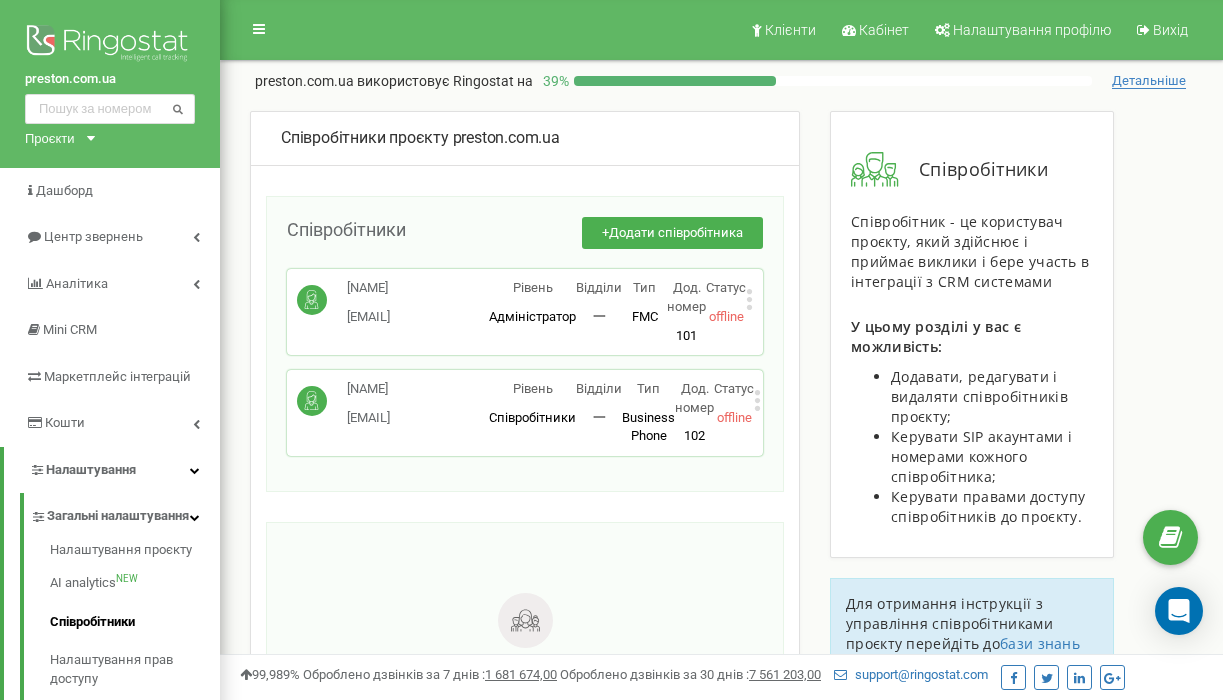 click 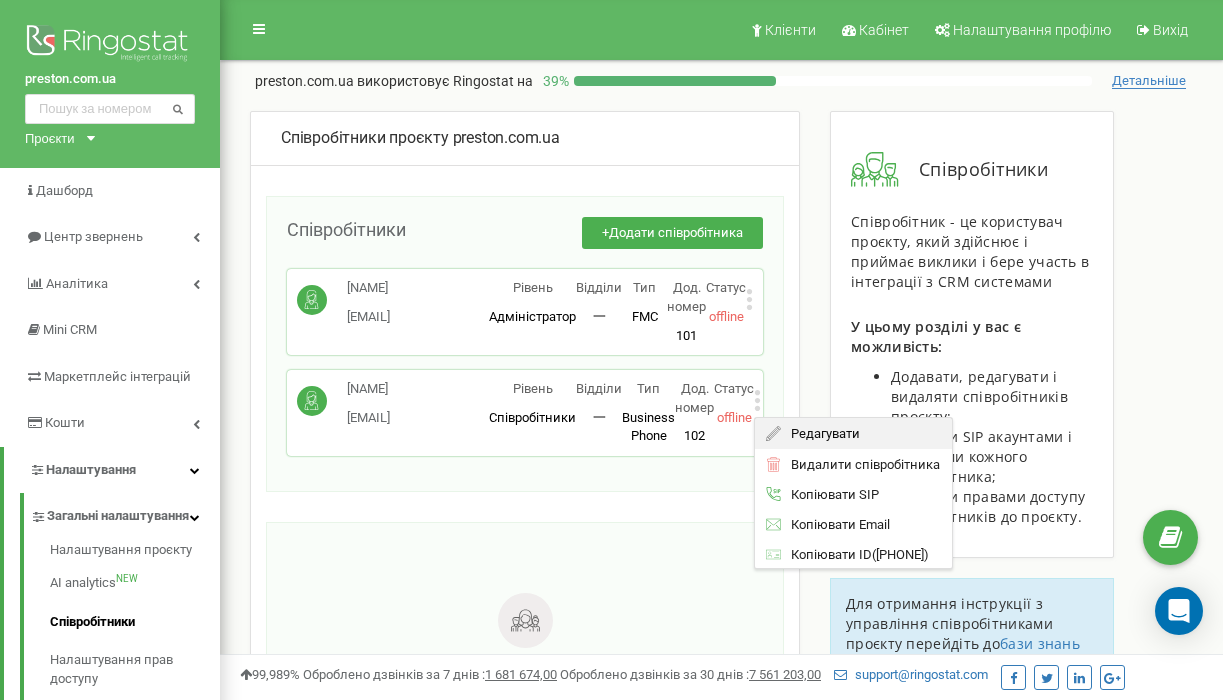 click on "Редагувати" at bounding box center [853, 433] 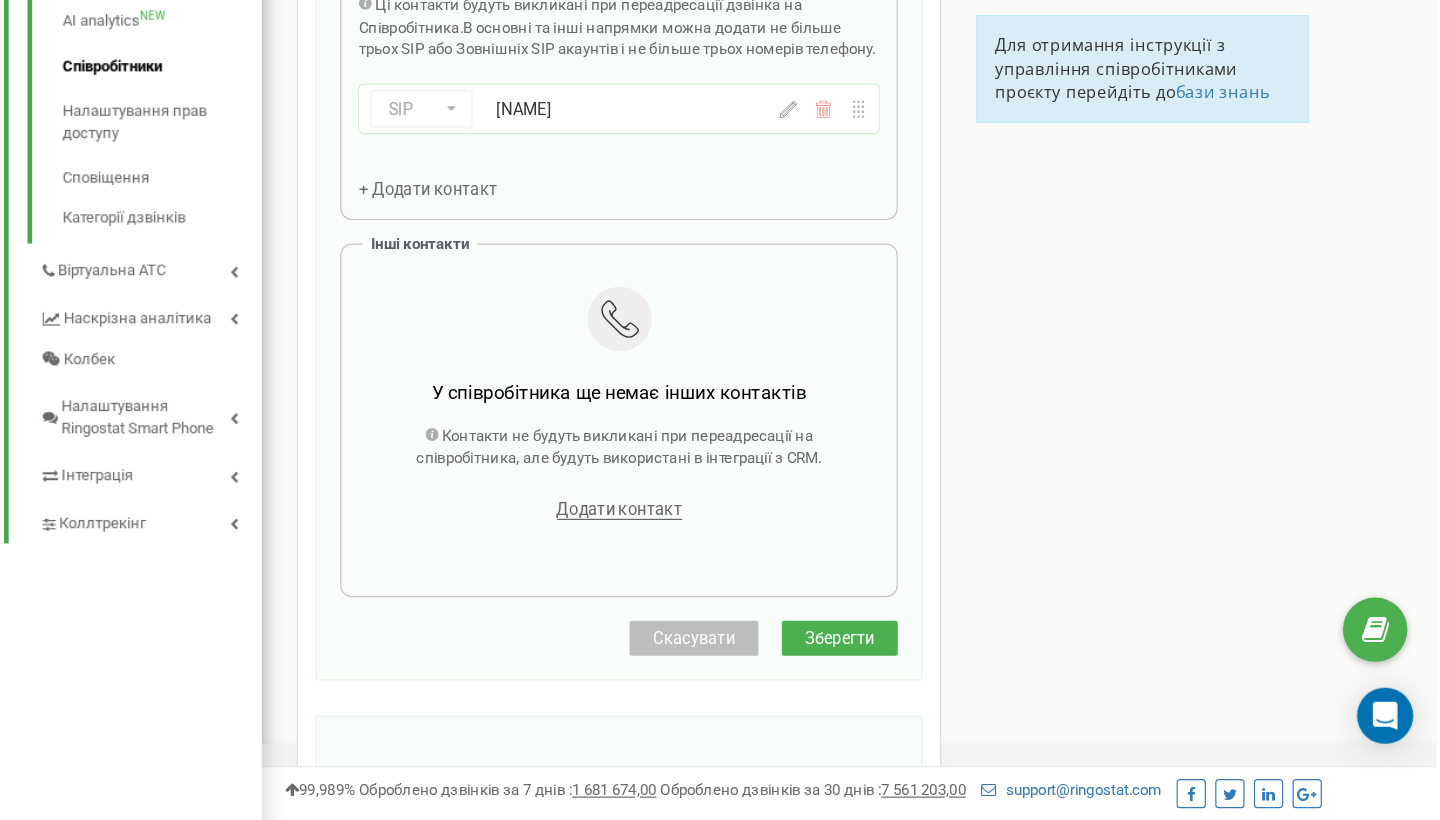 scroll, scrollTop: 671, scrollLeft: 0, axis: vertical 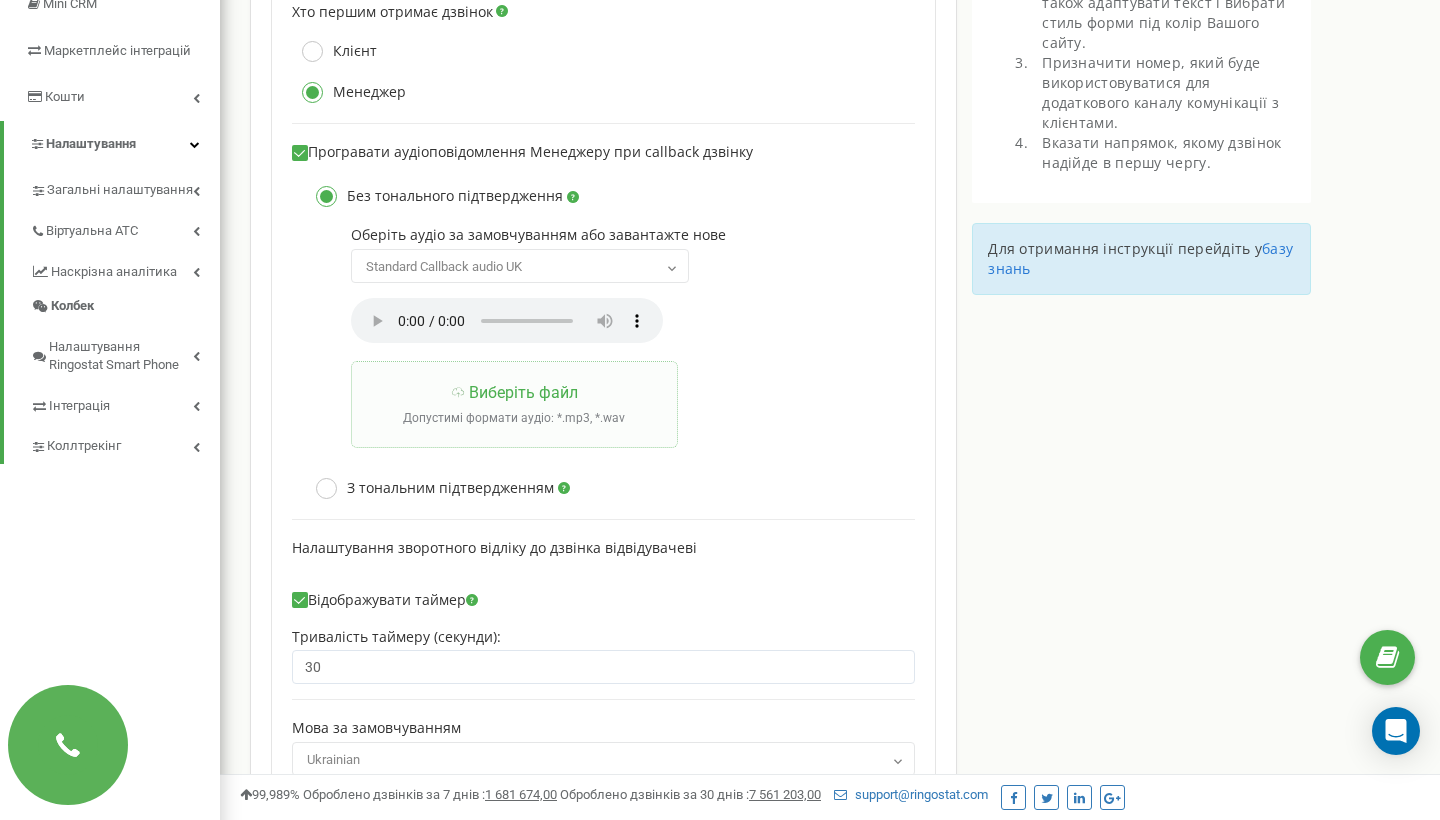 click on "Налаштувати віджет callback — його логіку роботи і візуальне відображення на сайті.
Ви можете змінити розмір, розташування і стиль кнопки, також адаптувати текст і вибрати стиль форми під колір Вашого сайту.
Призначити номер, який буде використовуватися для додаткового каналу комунікації з клієнтами.
Вказати напрямок, якому дзвінок надійде в першу чергу." at bounding box center [1141, 33] 